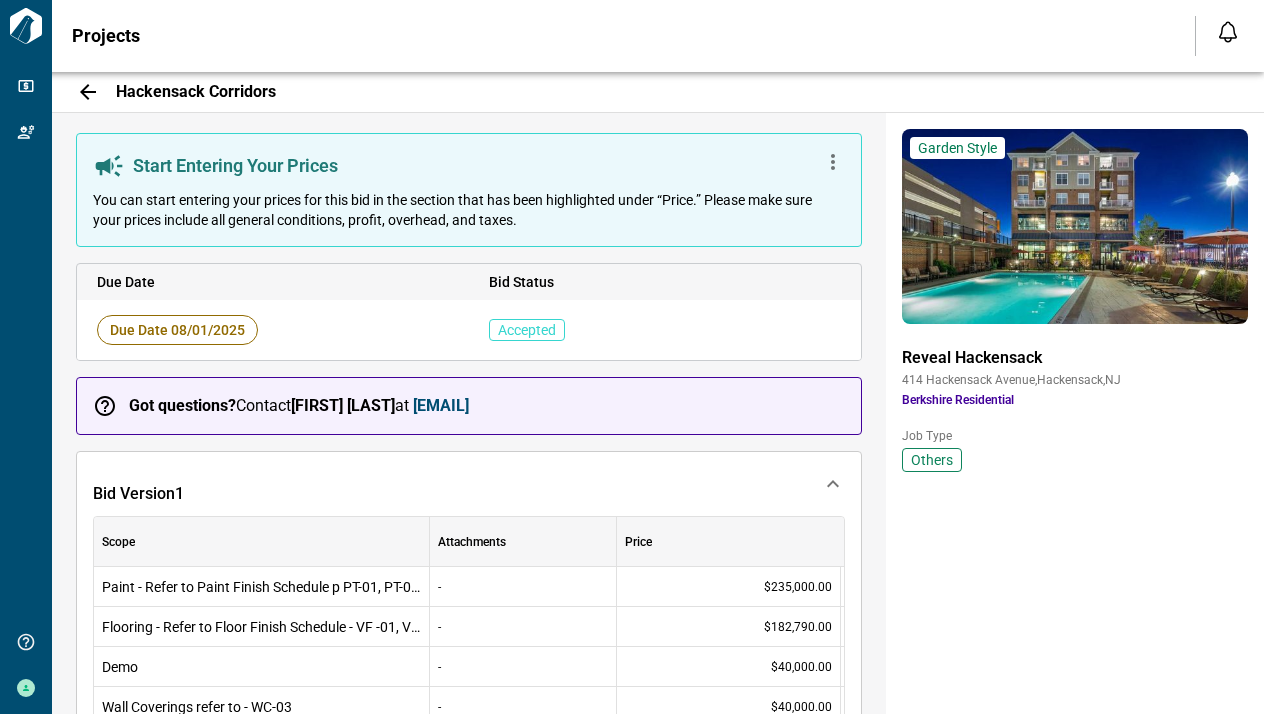 scroll, scrollTop: 0, scrollLeft: 0, axis: both 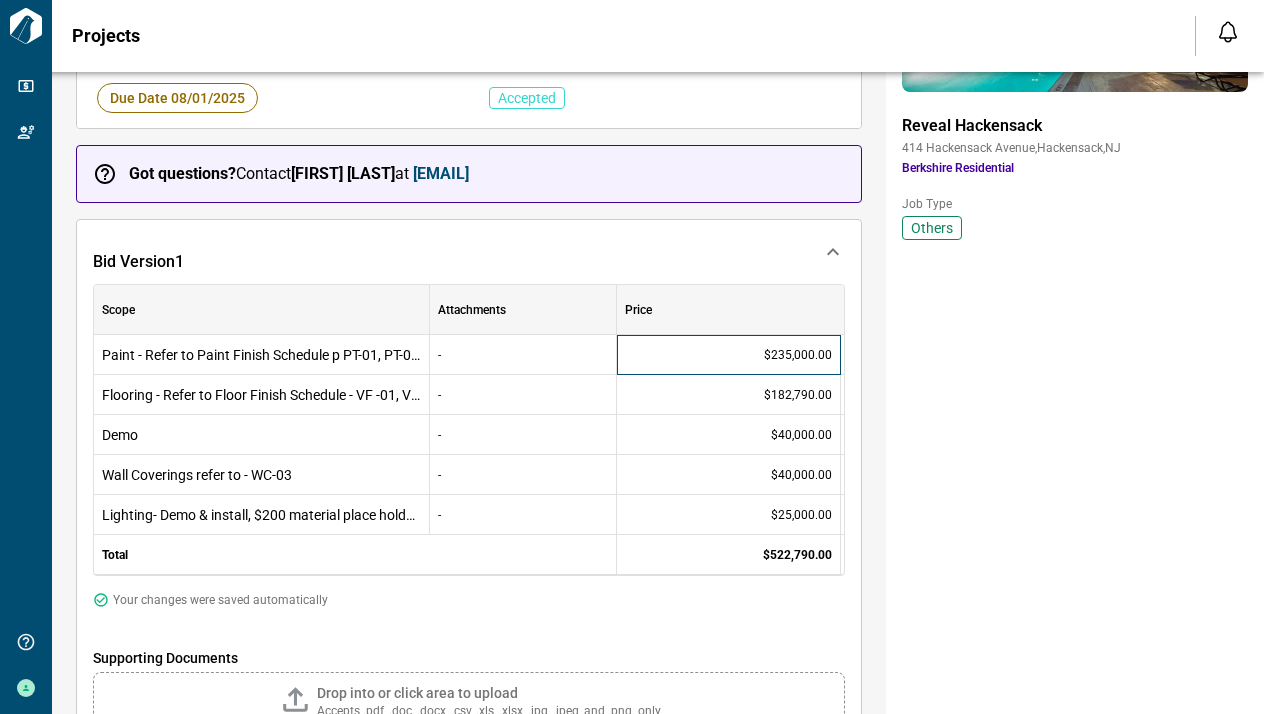 click on "$235,000.00" at bounding box center [798, 355] 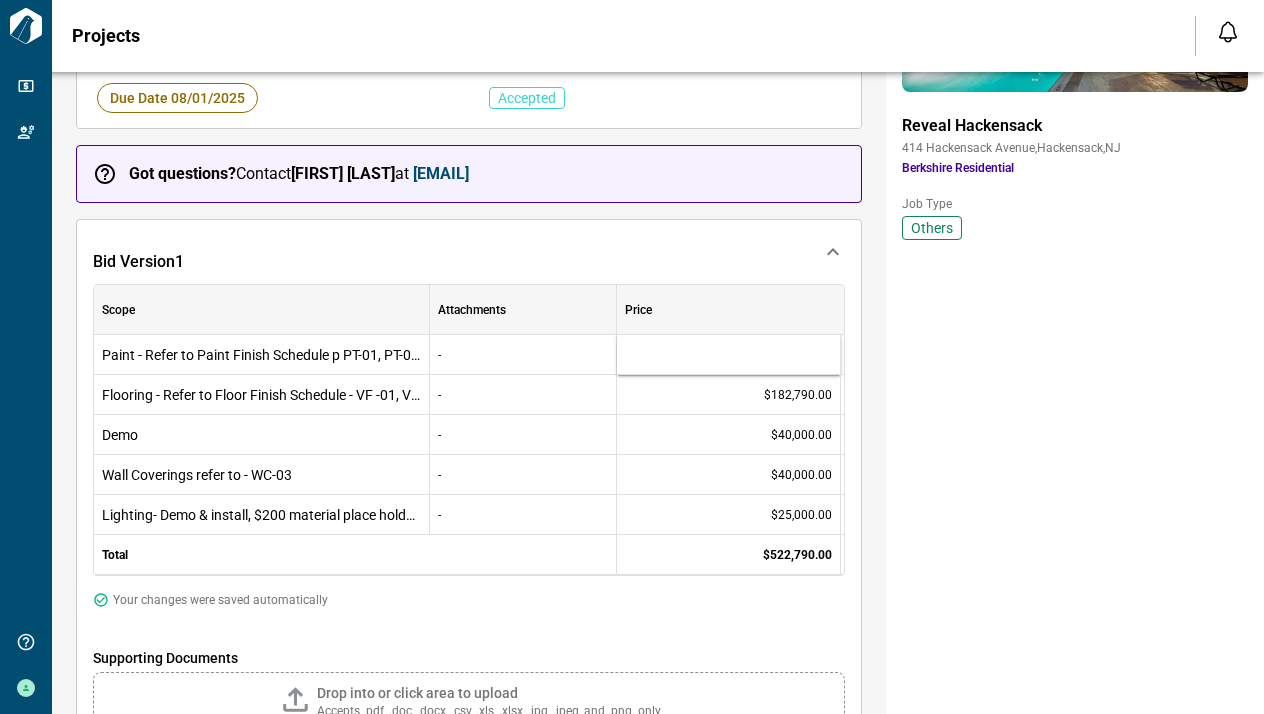 type on "******" 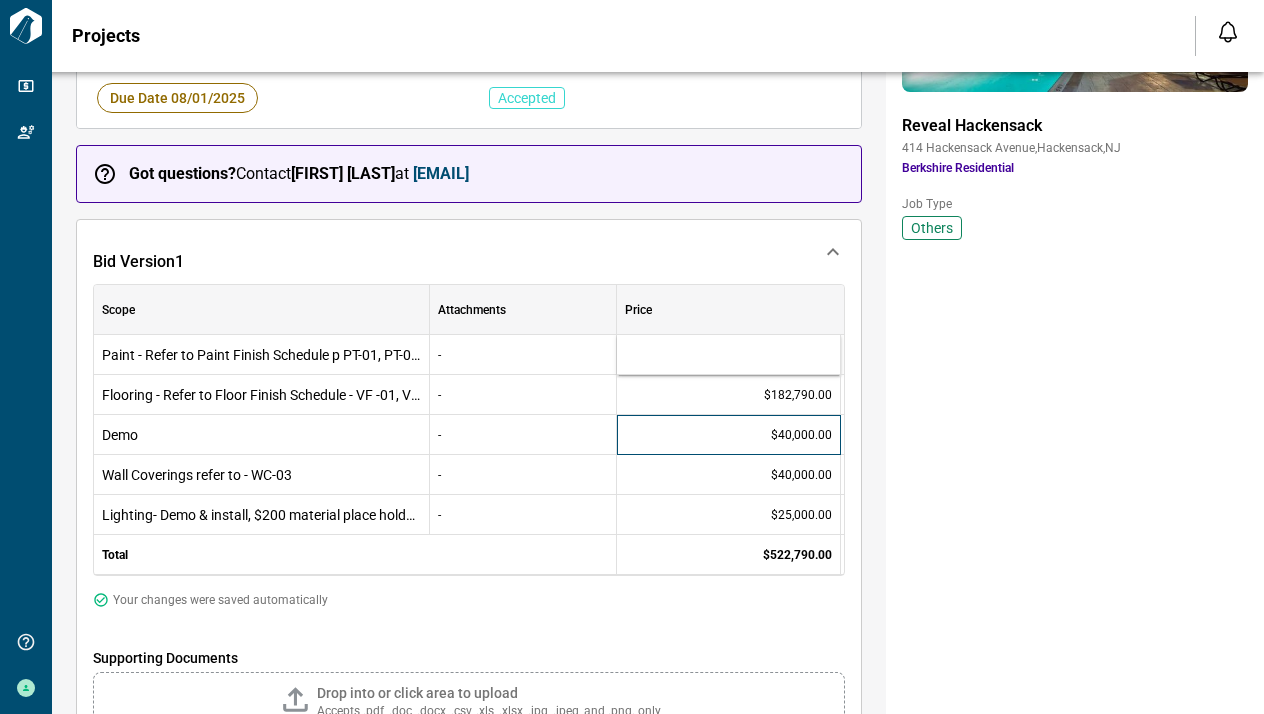click on "$40,000.00" at bounding box center (729, 435) 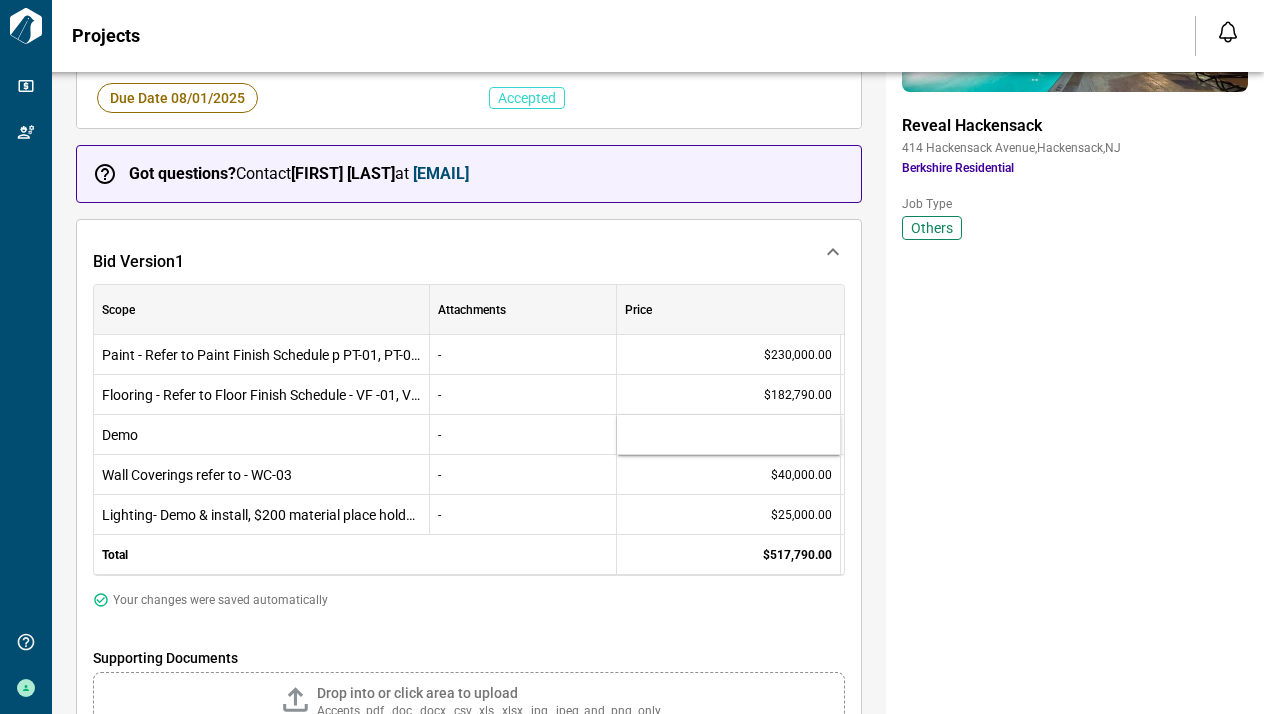 type on "*****" 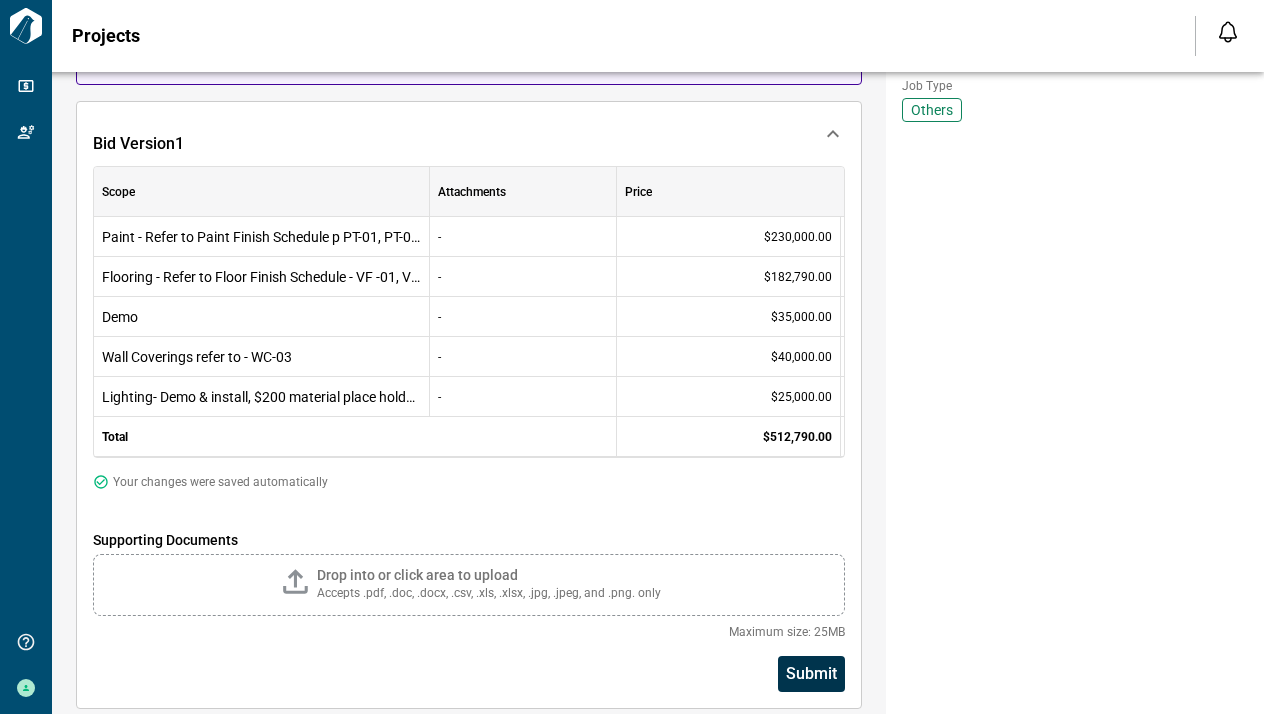 scroll, scrollTop: 342, scrollLeft: 0, axis: vertical 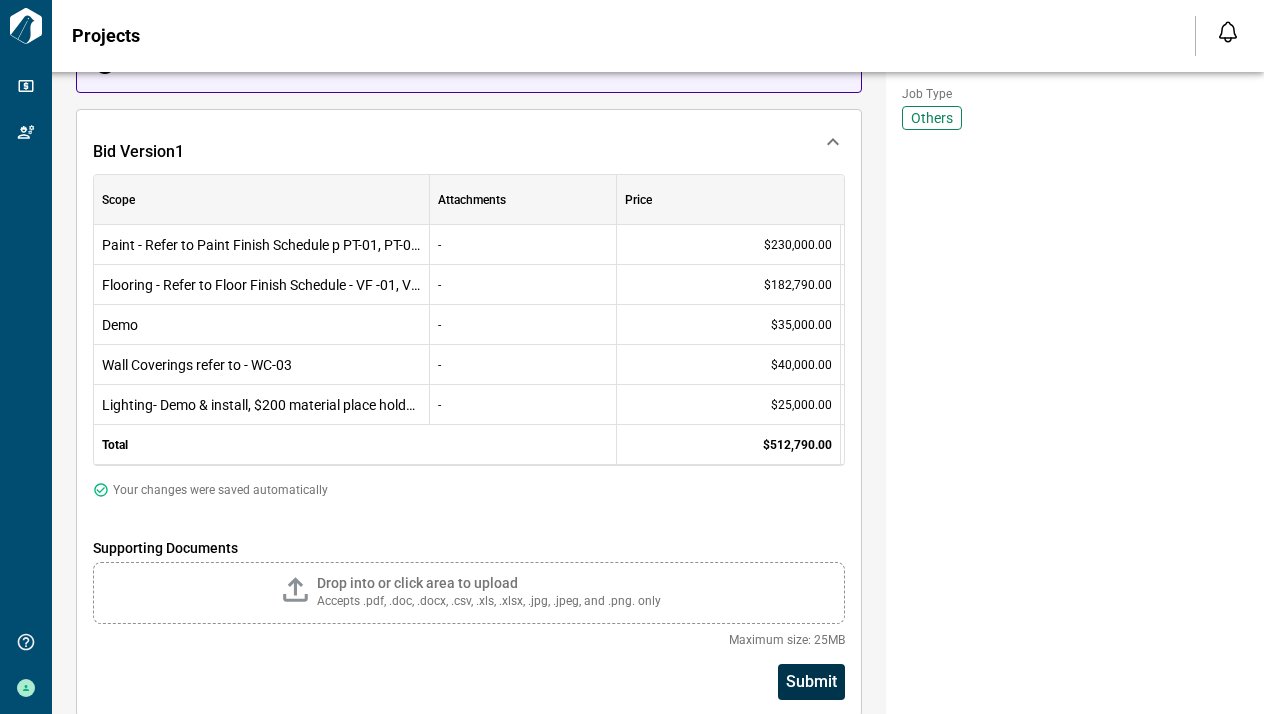 click on "Submit" at bounding box center (811, 682) 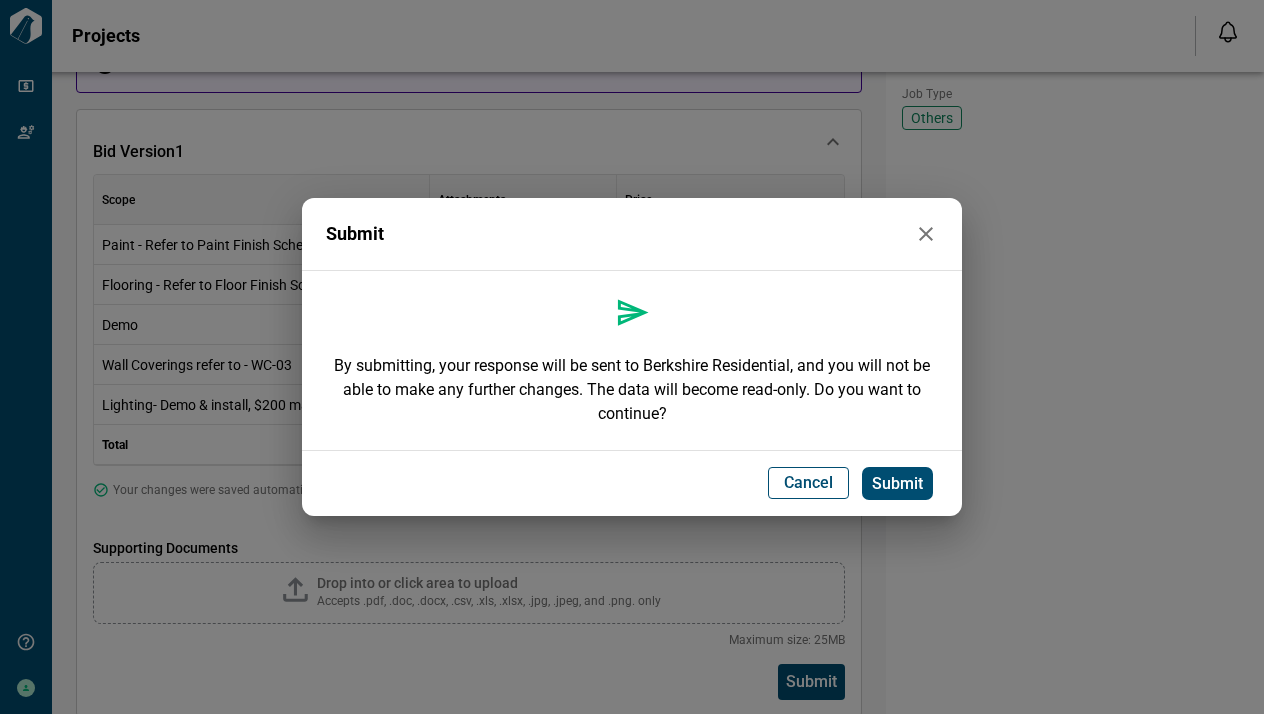 click on "Submit" at bounding box center [897, 484] 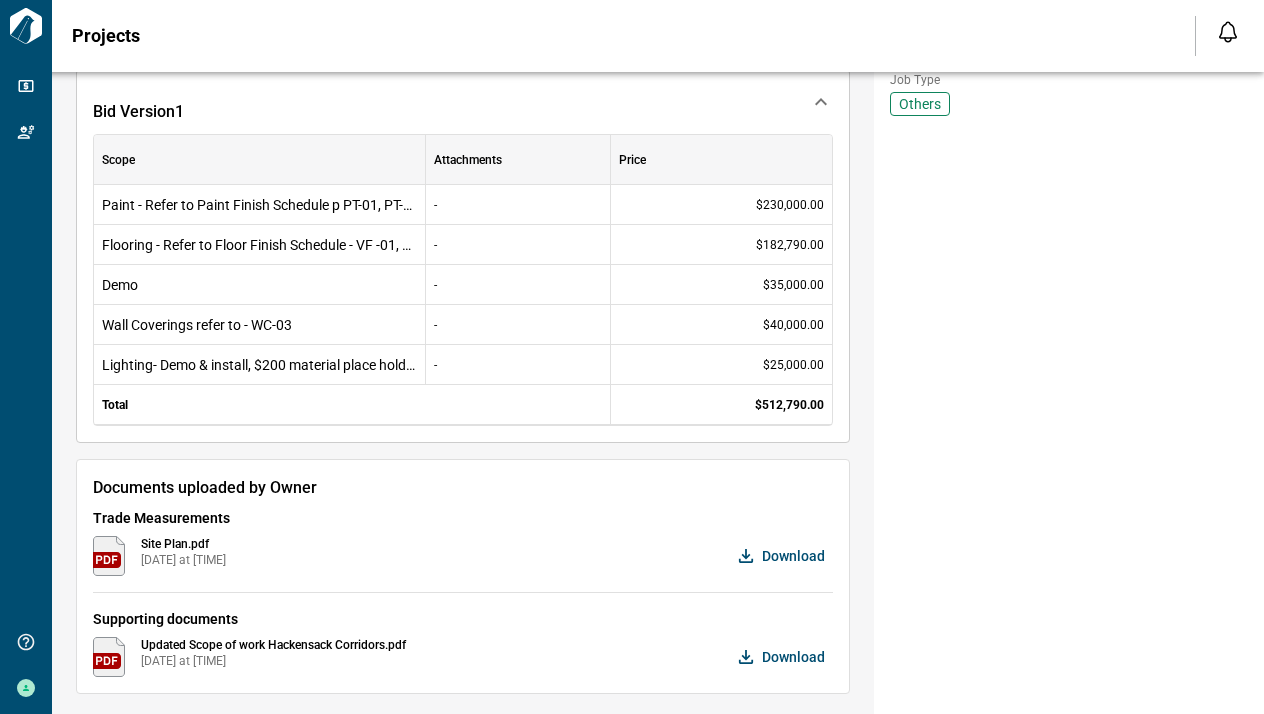 scroll, scrollTop: 362, scrollLeft: 0, axis: vertical 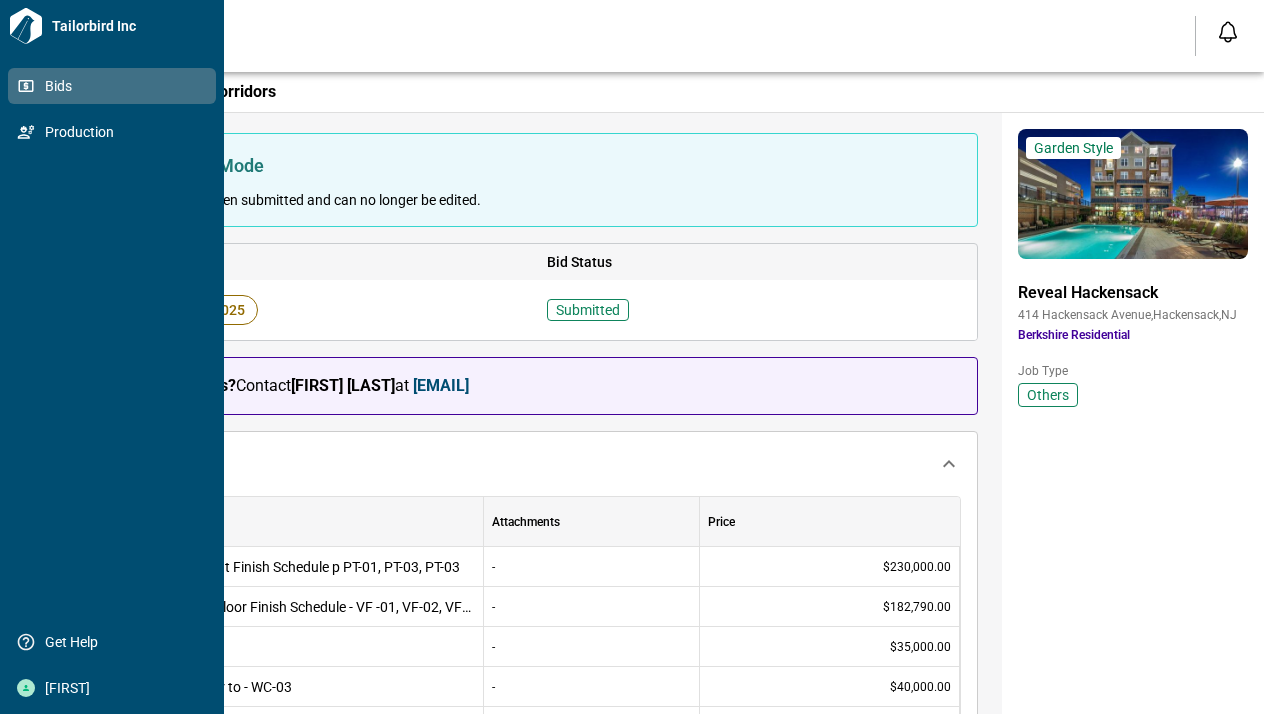 click on "Bids" at bounding box center (116, 86) 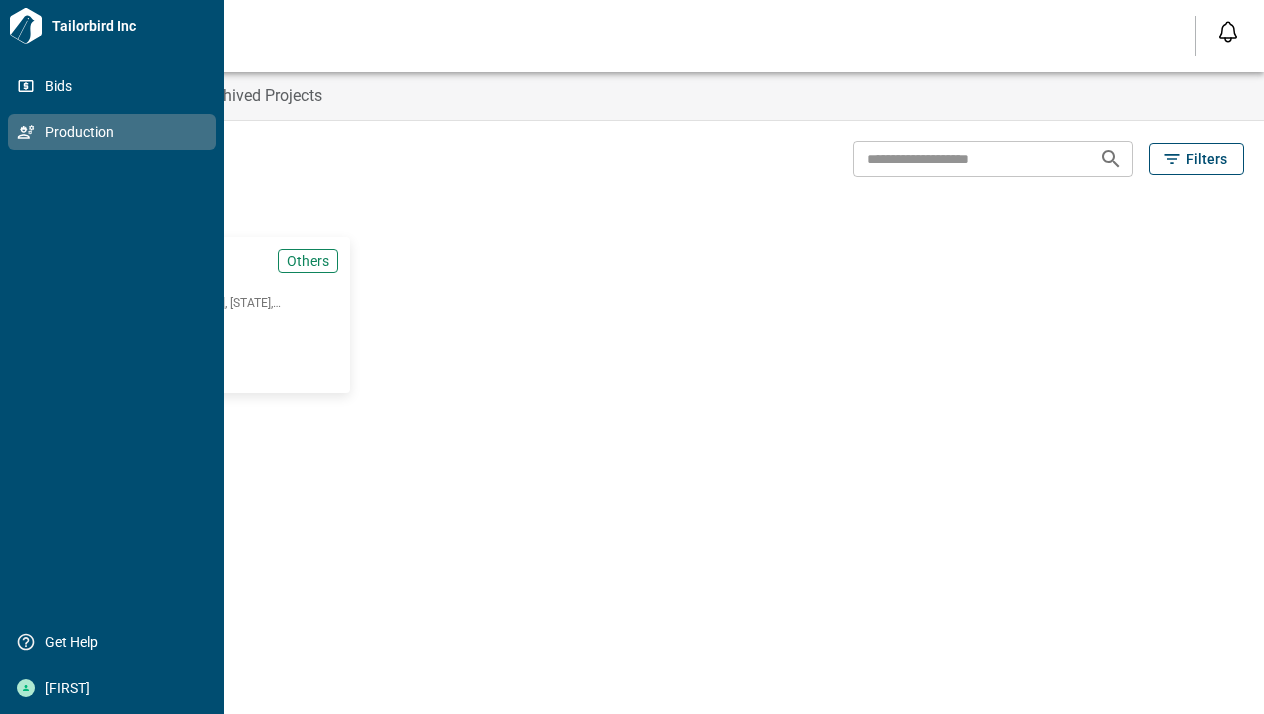 click on "Production" at bounding box center (116, 132) 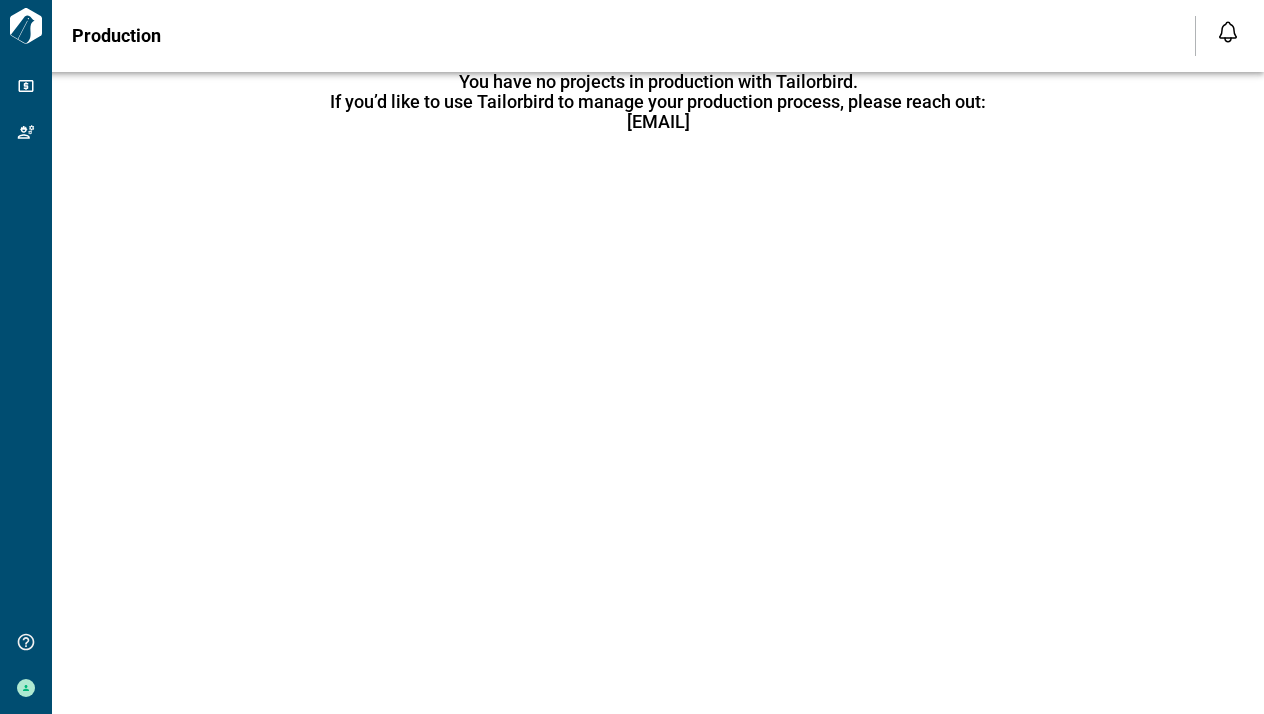 scroll, scrollTop: 0, scrollLeft: 0, axis: both 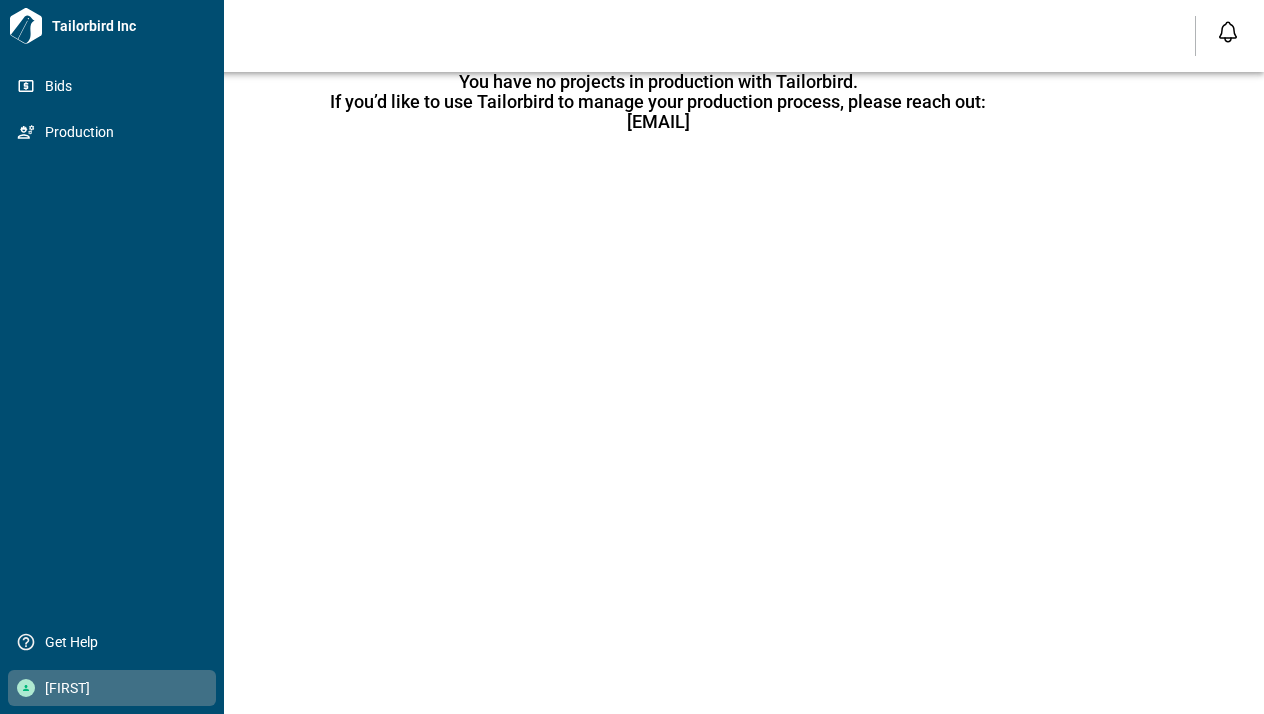 click on "[FIRST]" at bounding box center (116, 688) 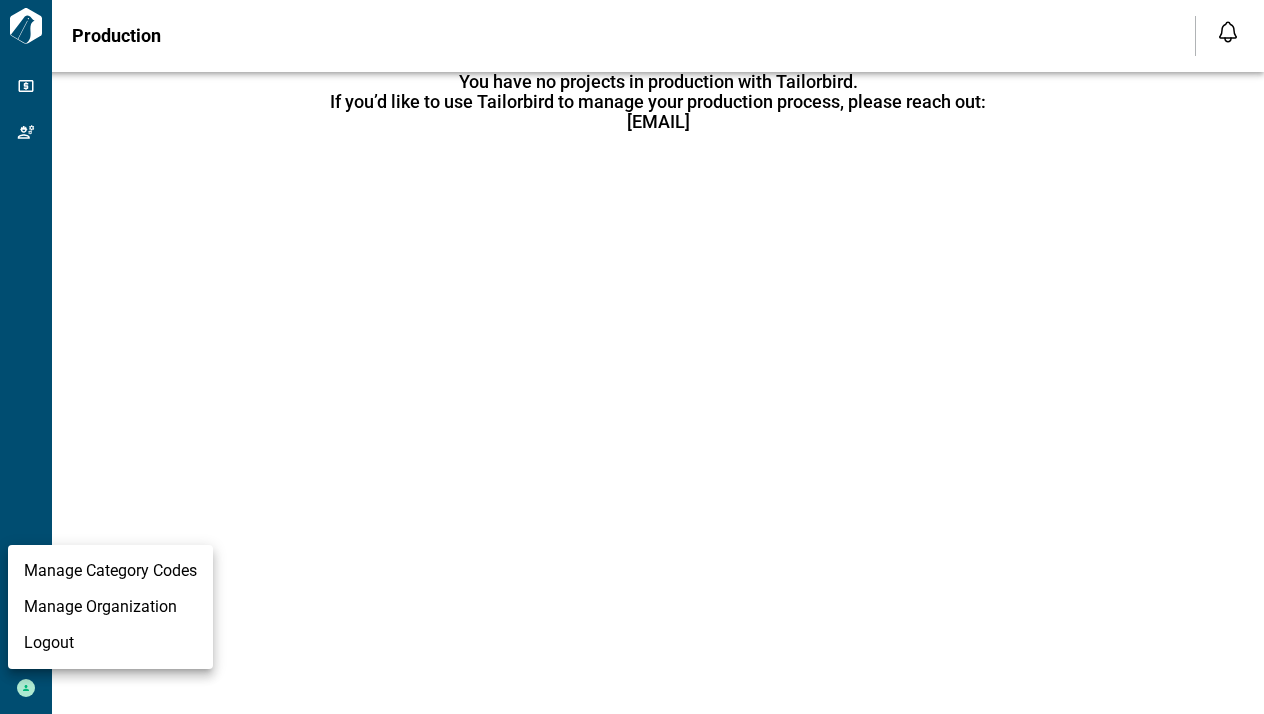 click at bounding box center [632, 357] 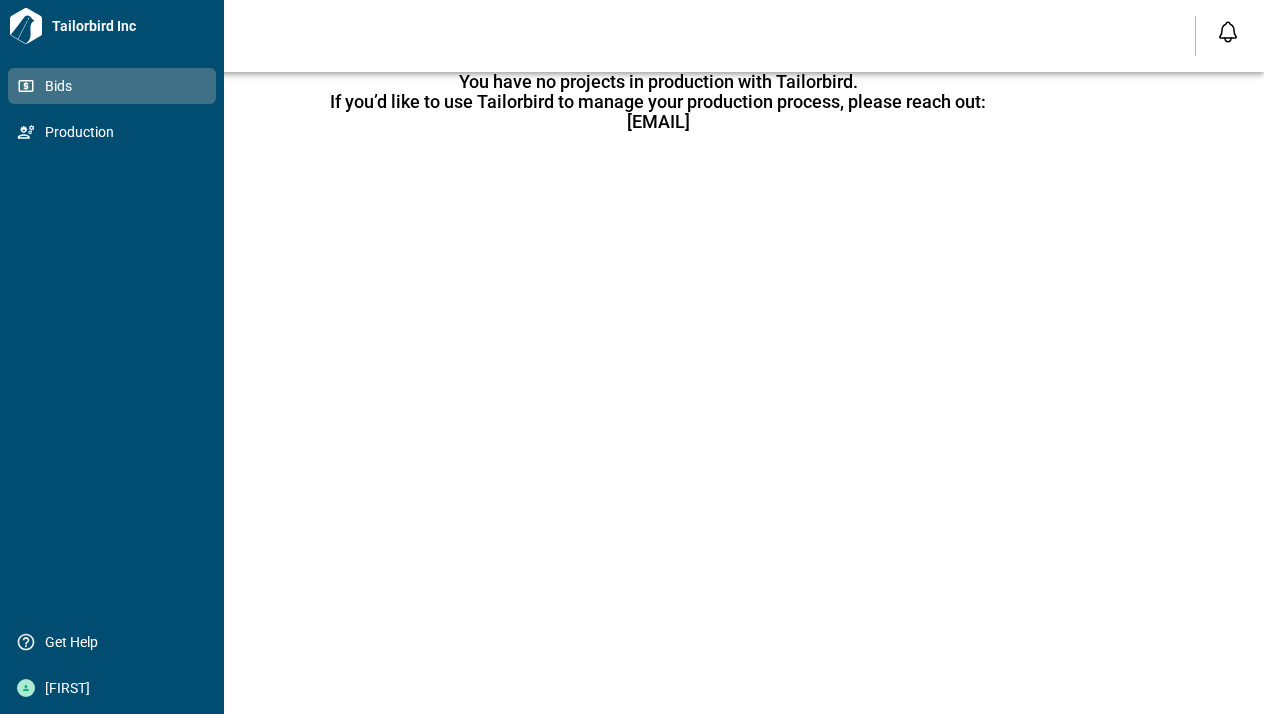 click 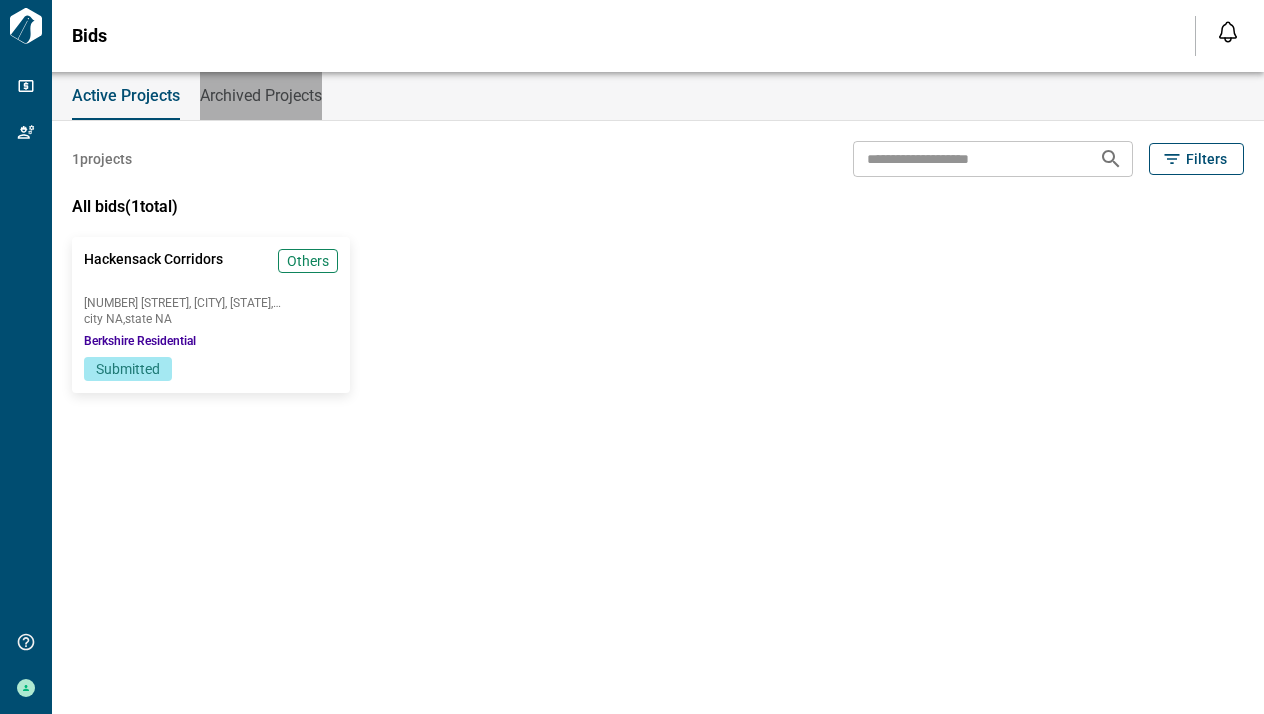 click on "Archived Projects" at bounding box center [261, 96] 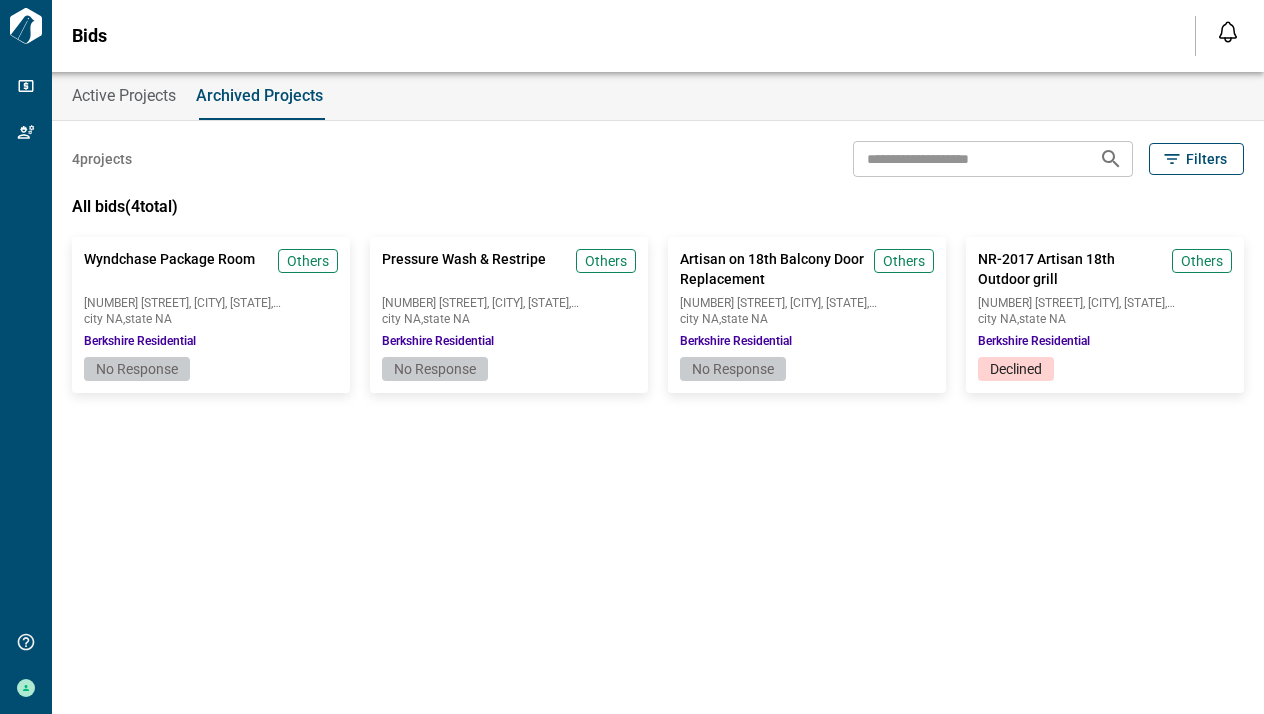 scroll, scrollTop: 0, scrollLeft: 0, axis: both 